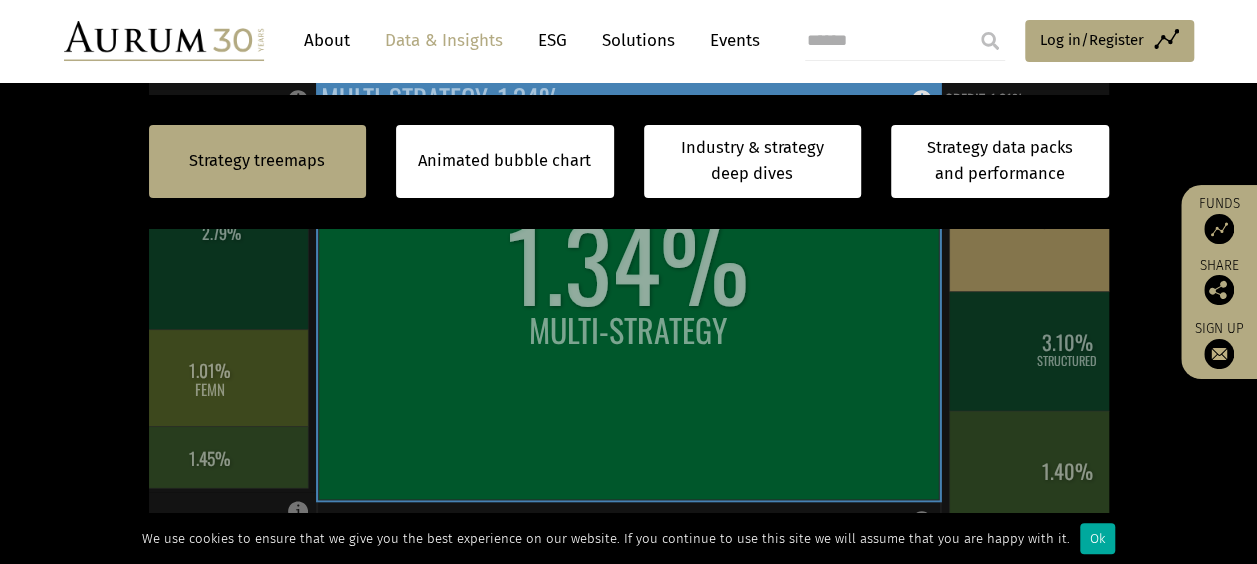 scroll, scrollTop: 560, scrollLeft: 0, axis: vertical 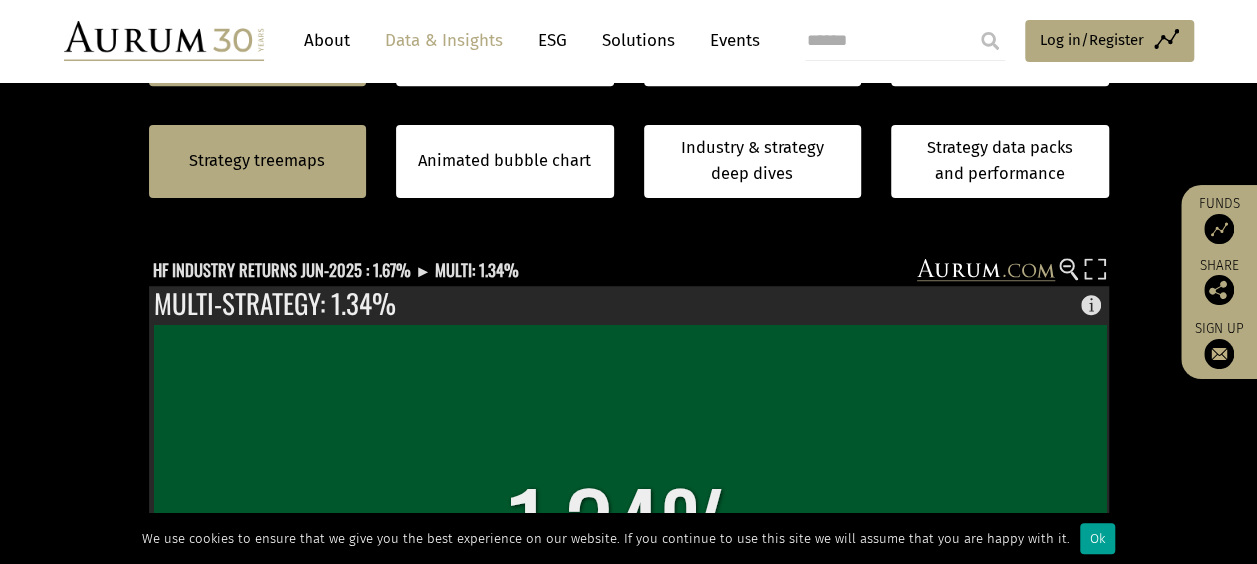 click on "Ok" at bounding box center [1097, 538] 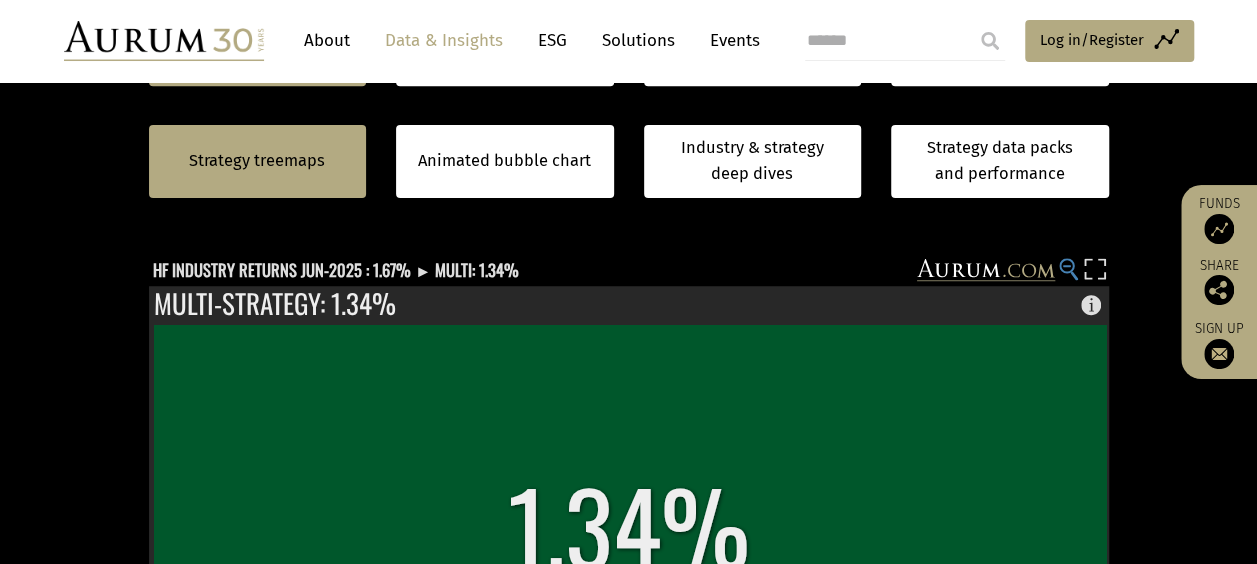 click 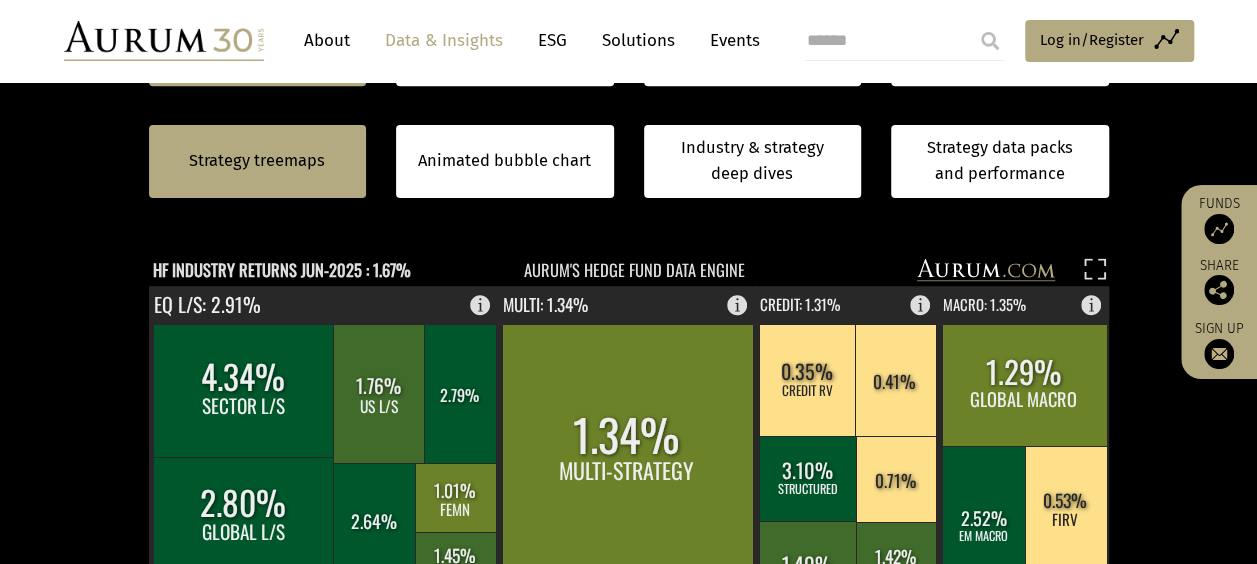 click 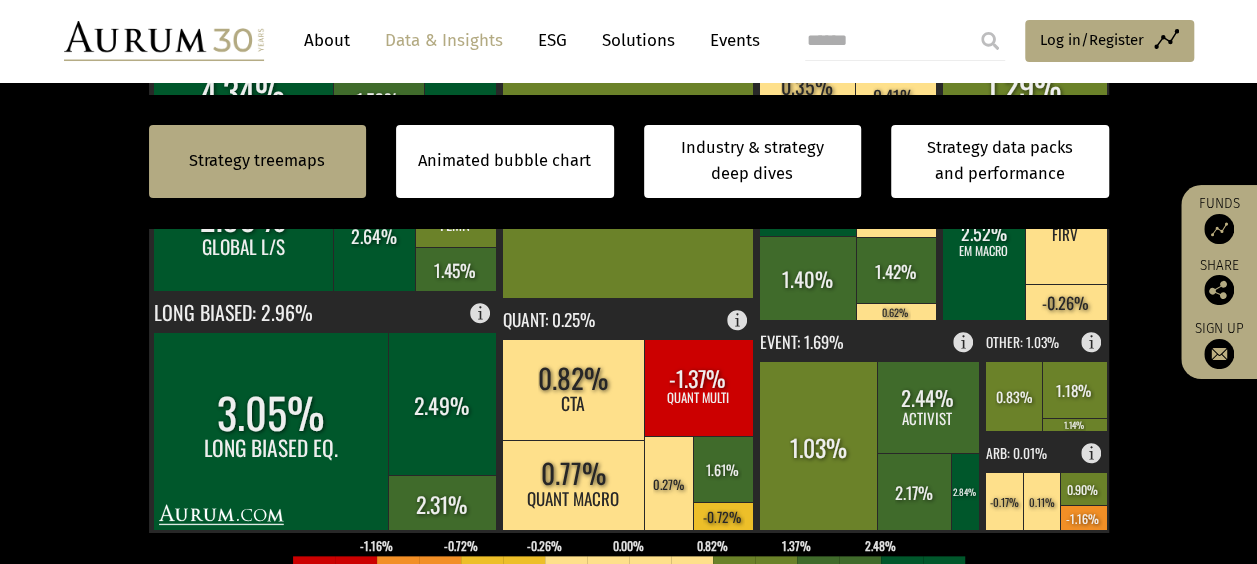 scroll, scrollTop: 844, scrollLeft: 0, axis: vertical 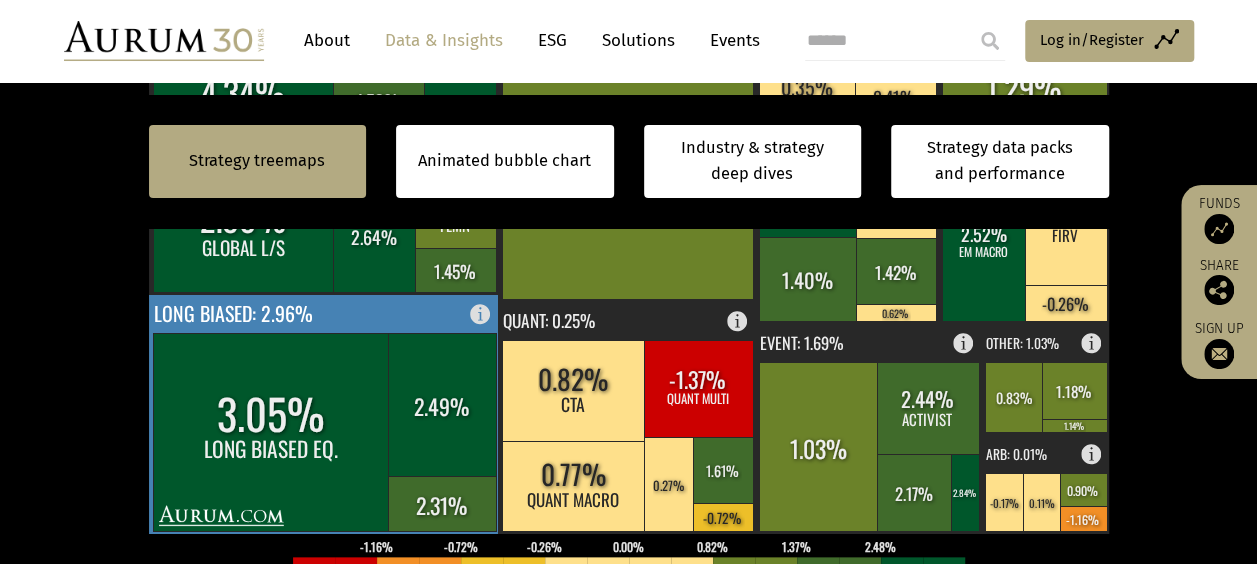 click 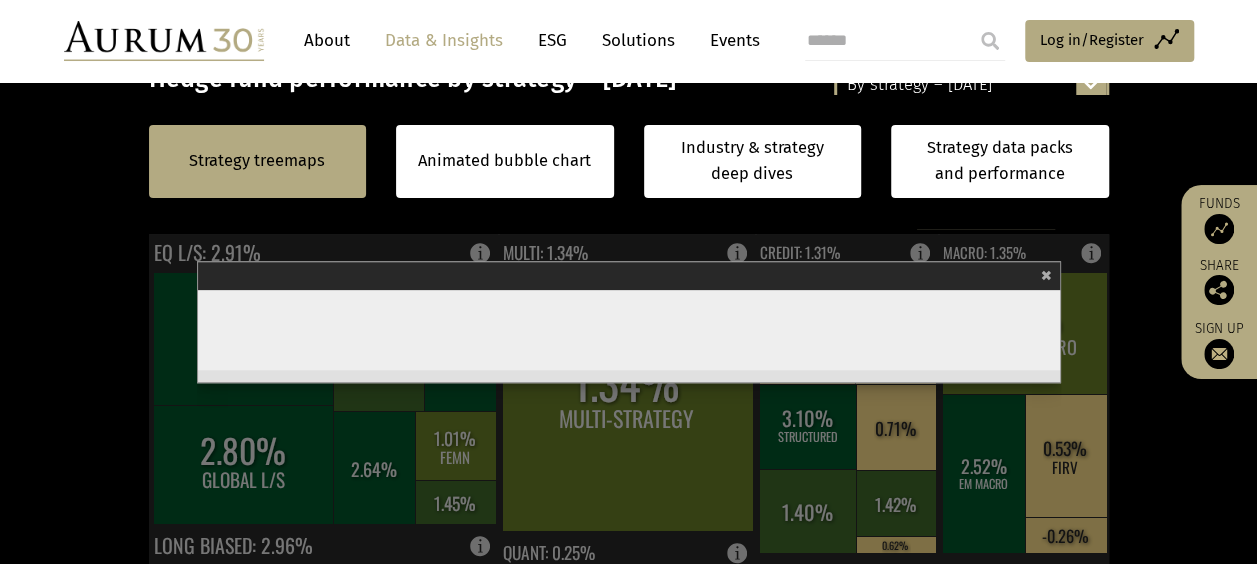 scroll, scrollTop: 611, scrollLeft: 0, axis: vertical 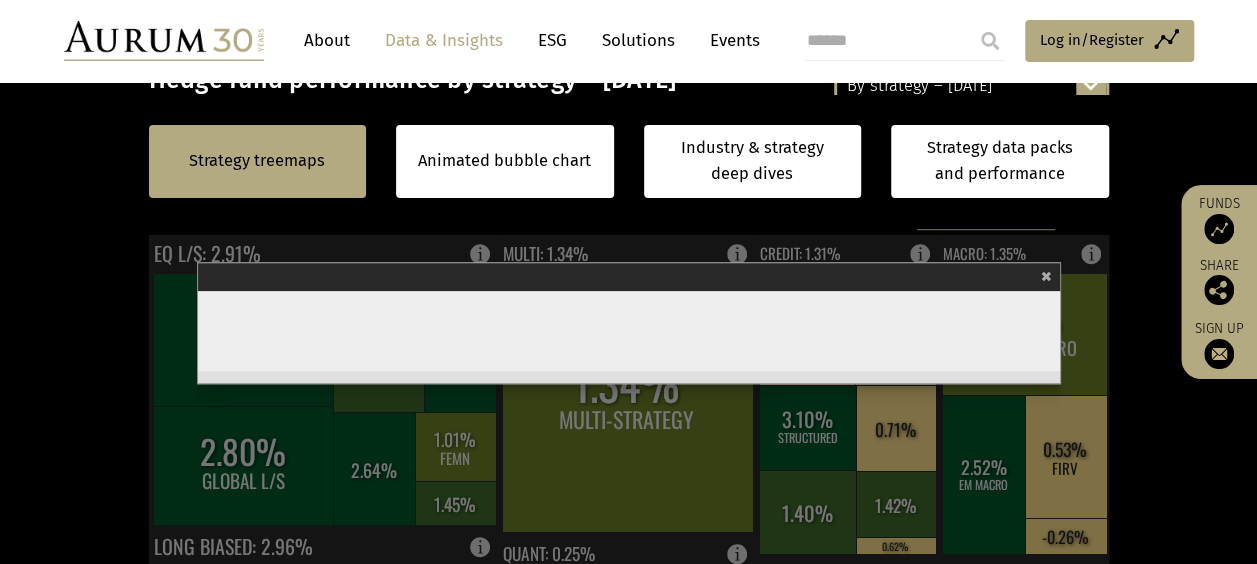 click on "×" 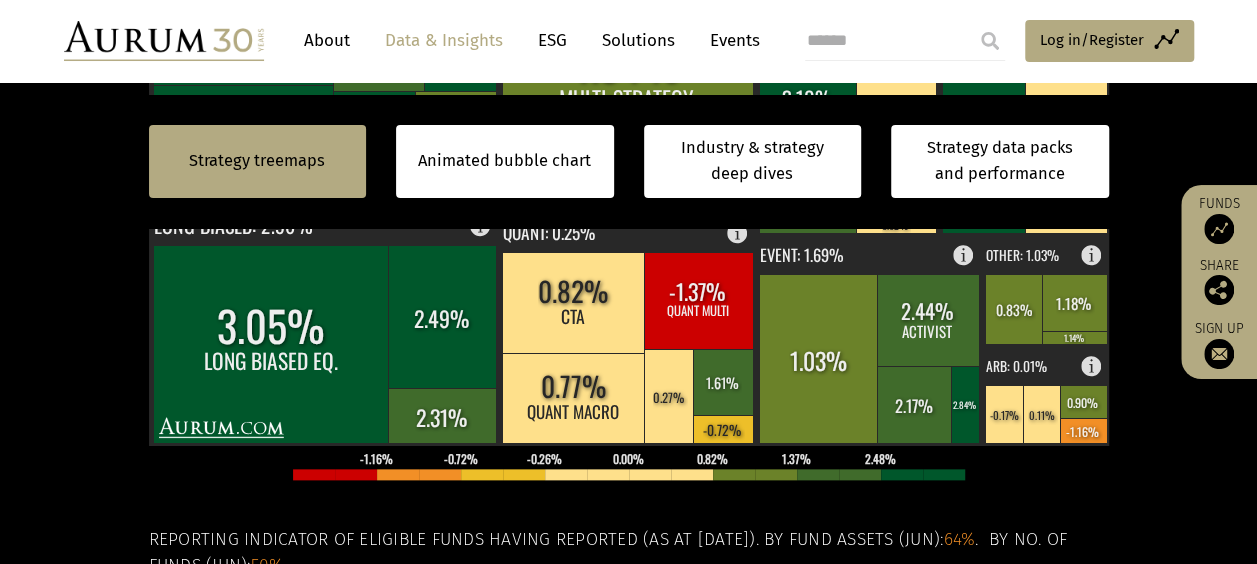 scroll, scrollTop: 933, scrollLeft: 0, axis: vertical 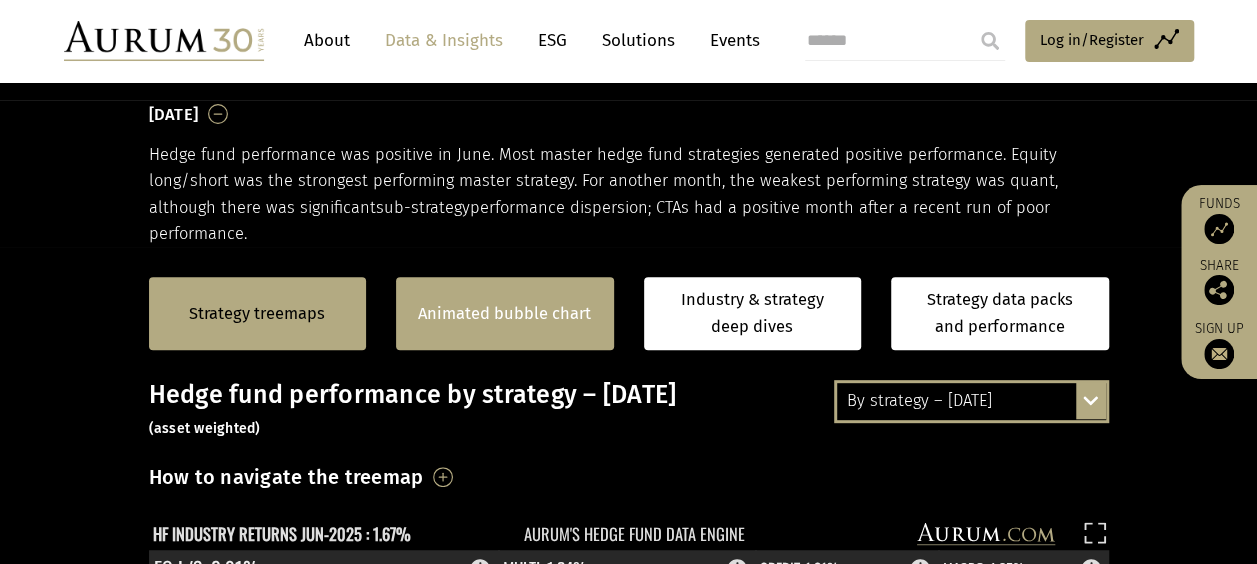click on "Animated bubble chart" at bounding box center (505, 313) 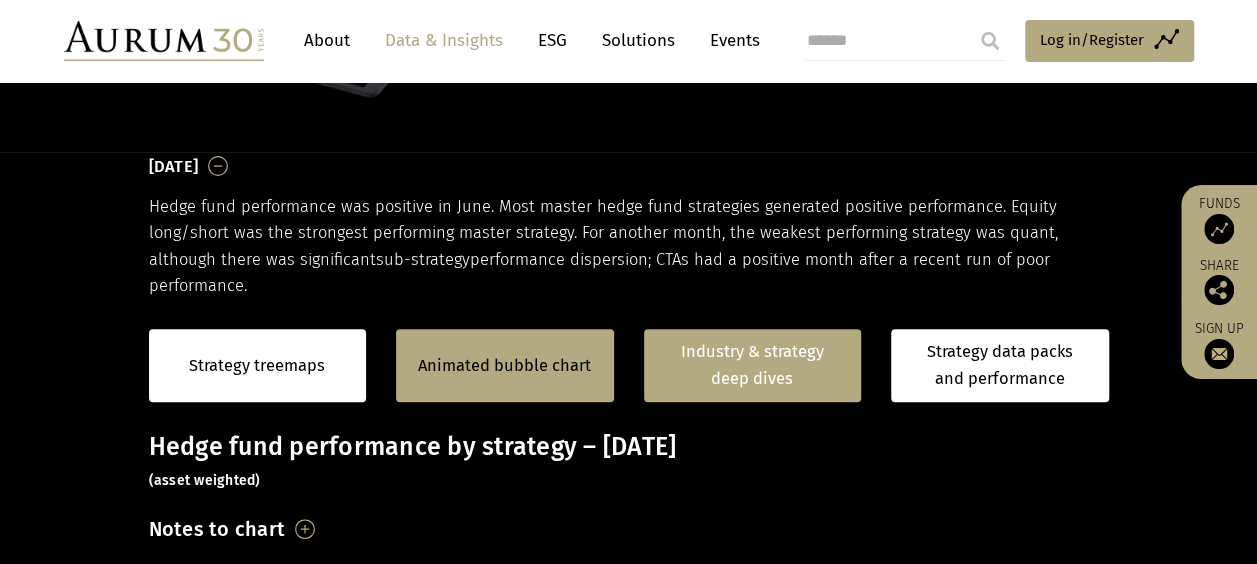 click on "Industry & strategy deep dives" at bounding box center (753, 365) 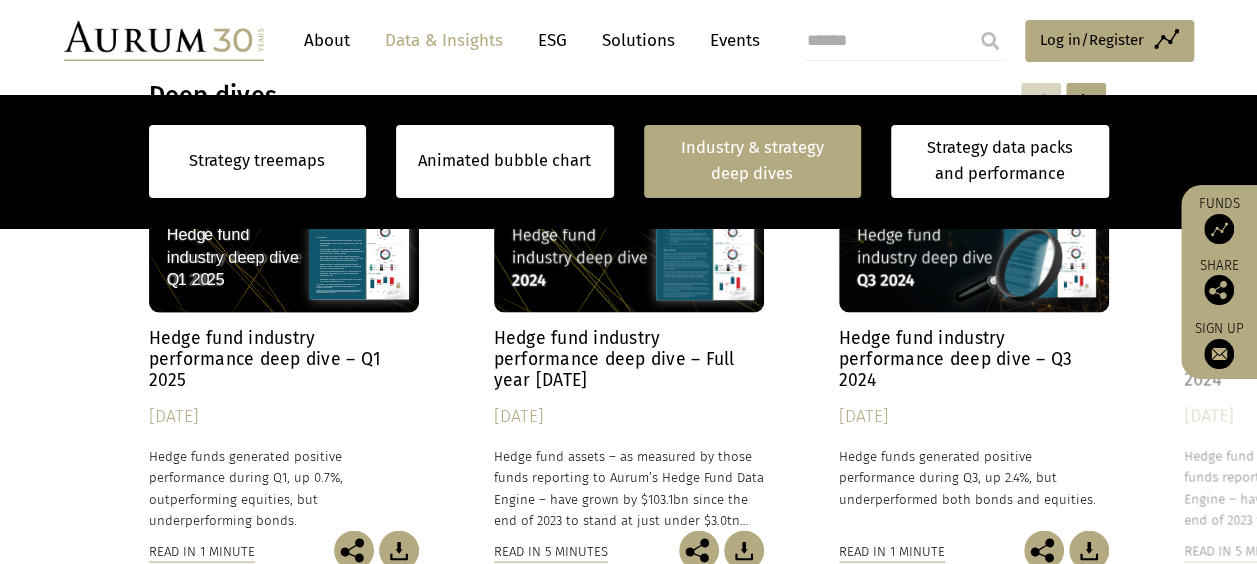 scroll, scrollTop: 1638, scrollLeft: 0, axis: vertical 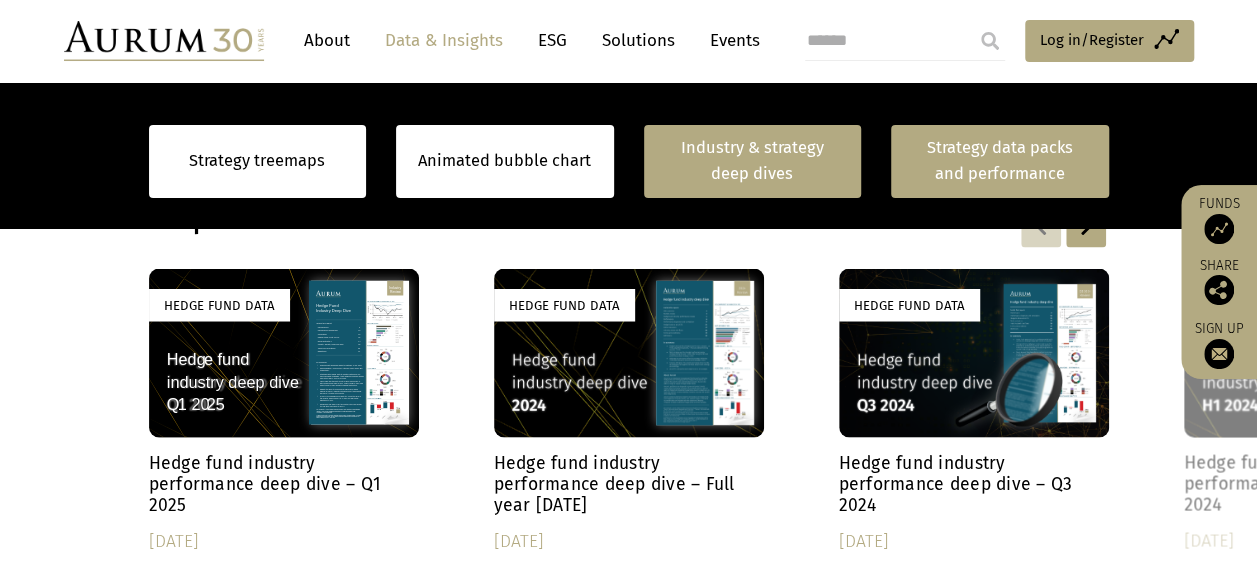 click on "Strategy data packs and performance" at bounding box center (1000, 161) 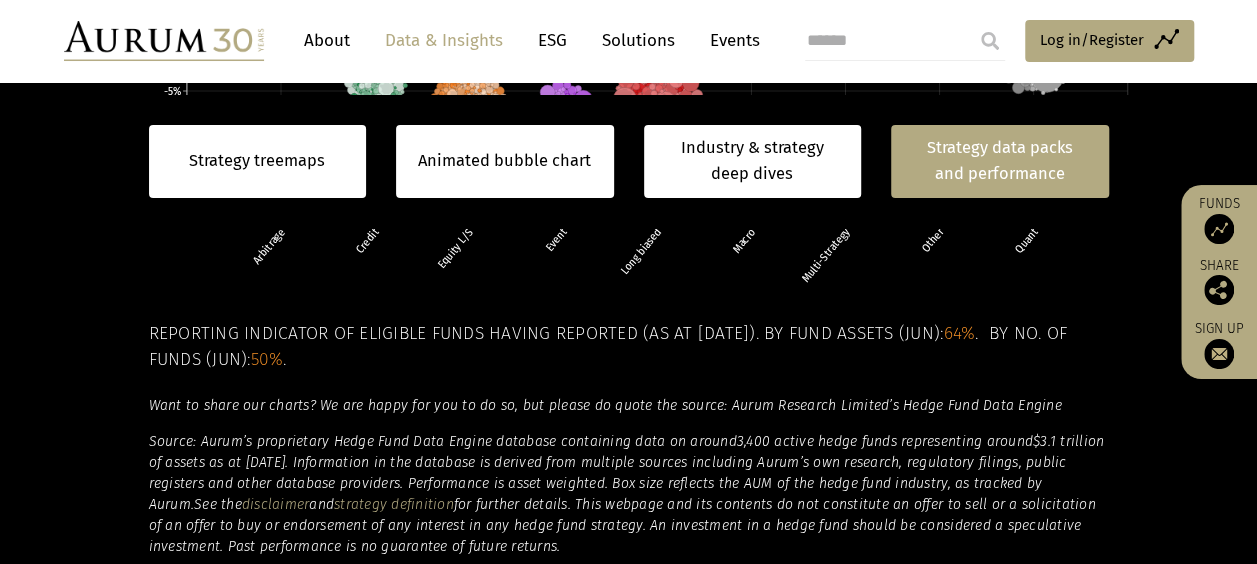 scroll, scrollTop: 1140, scrollLeft: 0, axis: vertical 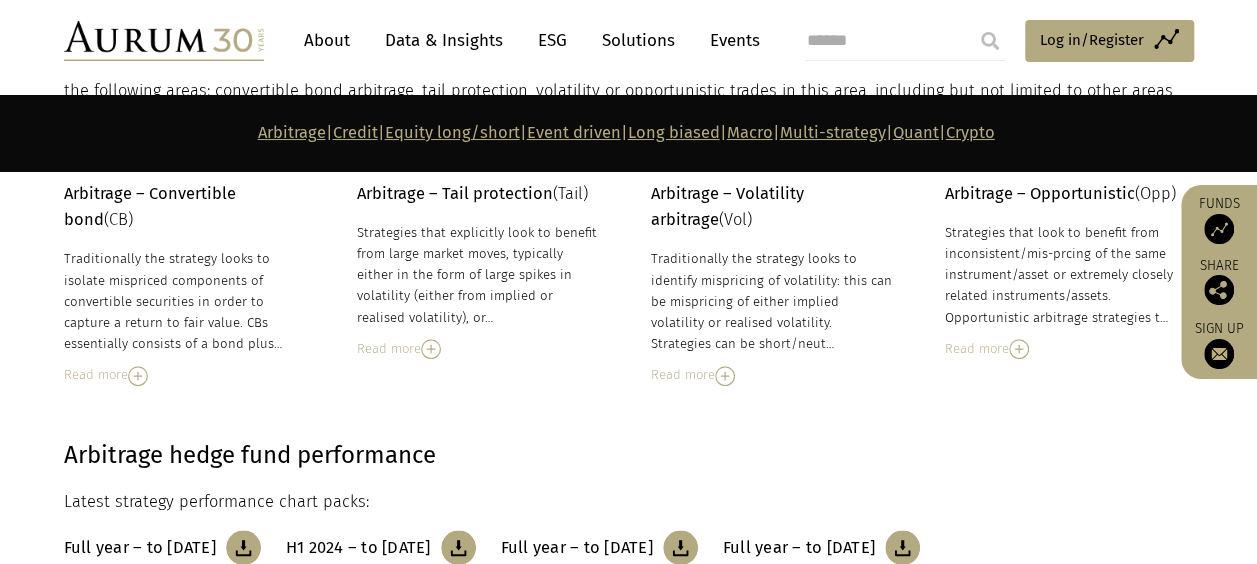 click on "Arbitrage – Convertible bond  (CB)
Traditionally the strategy looks to isolate mispriced components of convertible securities in order to capture a return to fair value. CBs essentially consists of a bond plus…
Traditionally the strategy looks to isolate mispriced components of convertible securities in order to capture a return to fair value. CBs essentially consists of a bond plus an embedded call option on the equity. Key valuation components relate to the credit (bond component) and the volatility (option and equity component). Those components, other than the component believed to be mispriced, are typically hedged in order to isolate the mispricing.
Read more
Arbitrage – Tail protection  (Tail)
Read more
(Vol)" at bounding box center [629, 283] 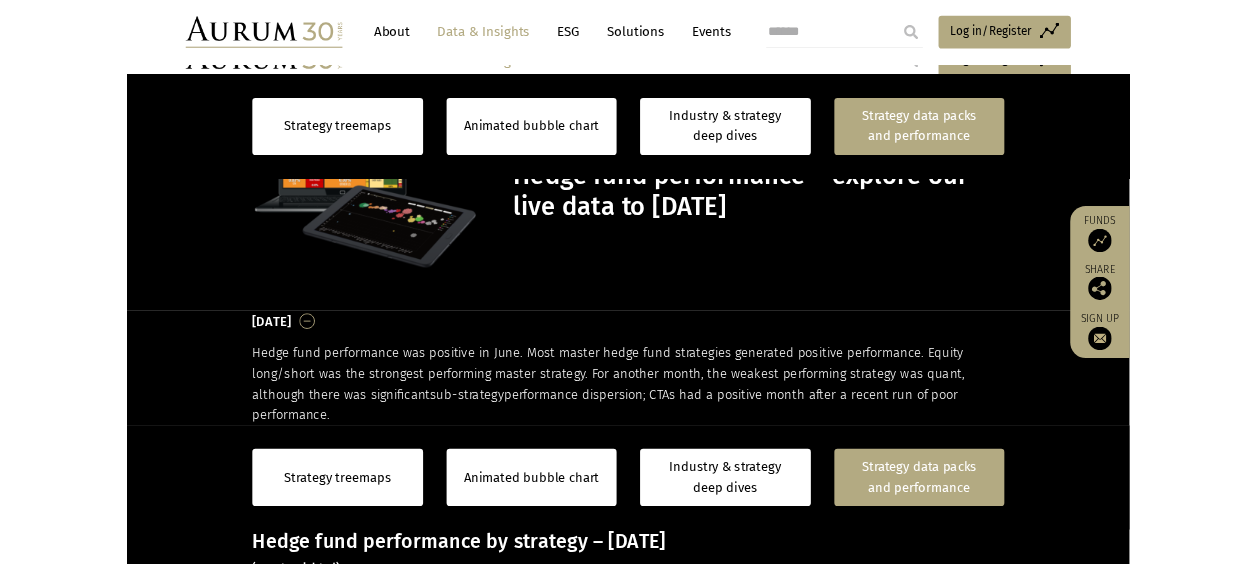scroll, scrollTop: 479, scrollLeft: 0, axis: vertical 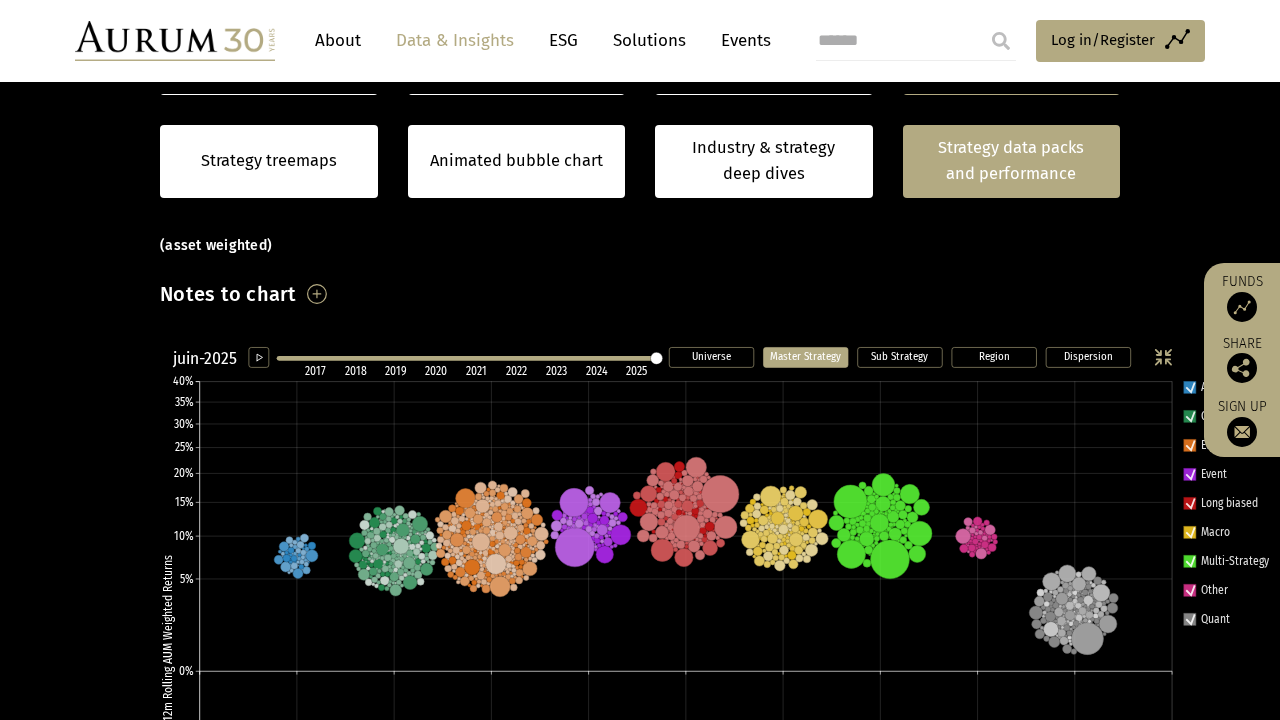 click on "Quant" 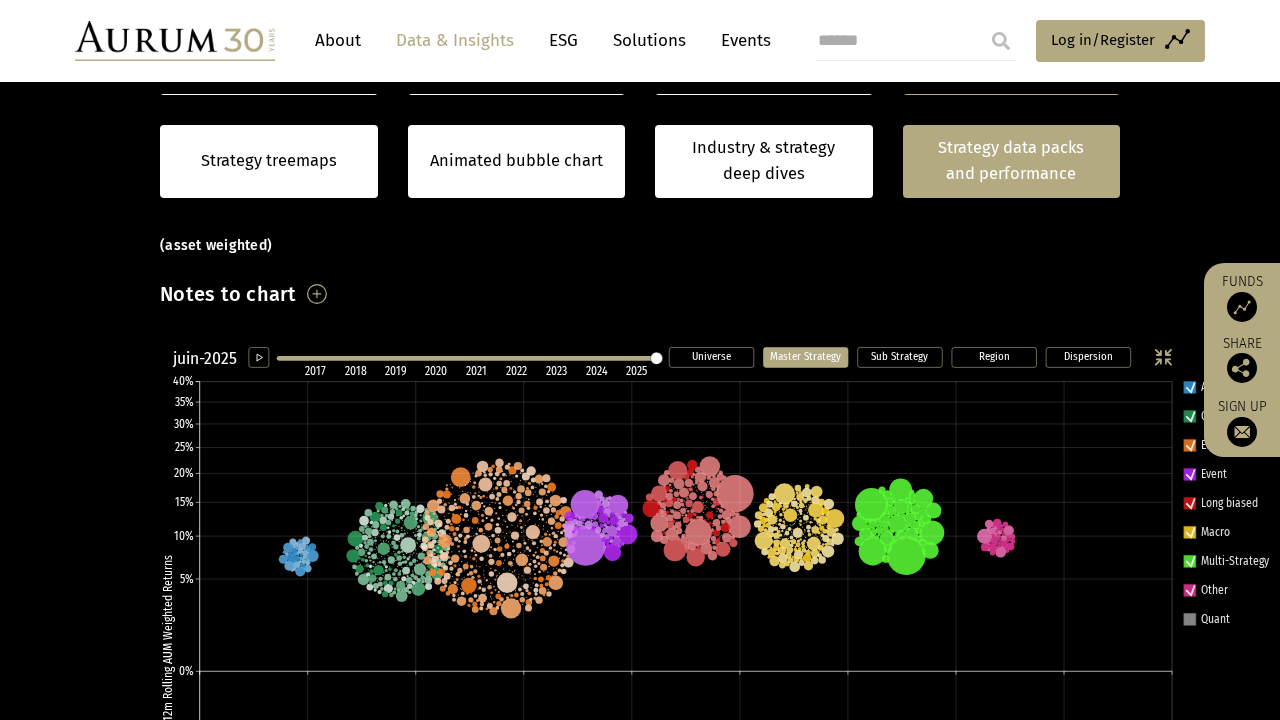 click 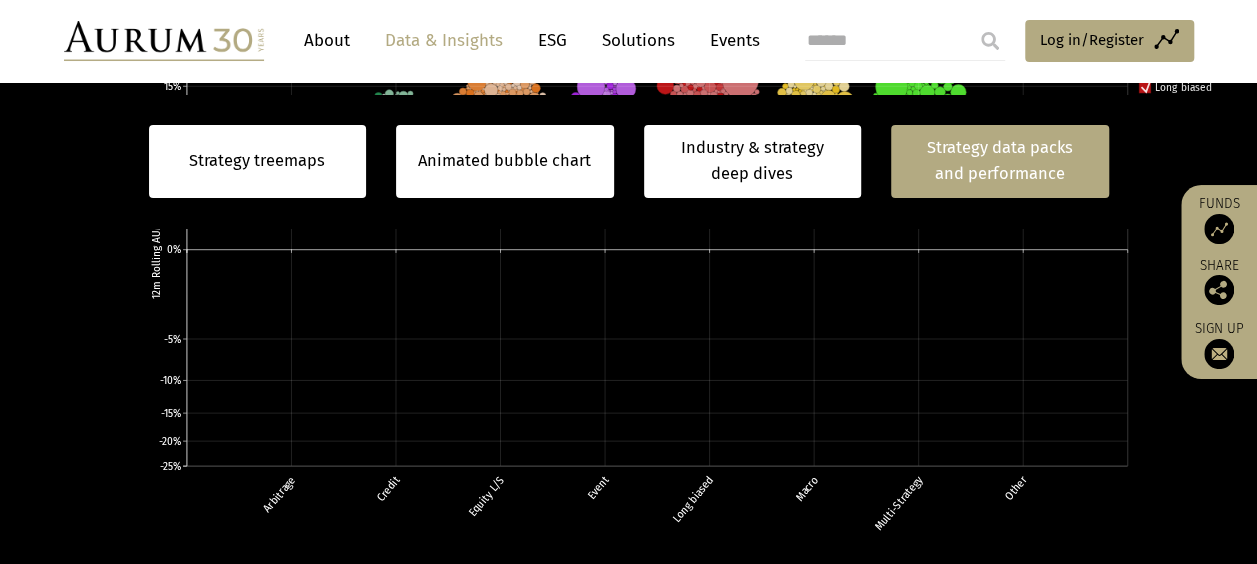 scroll, scrollTop: 702, scrollLeft: 0, axis: vertical 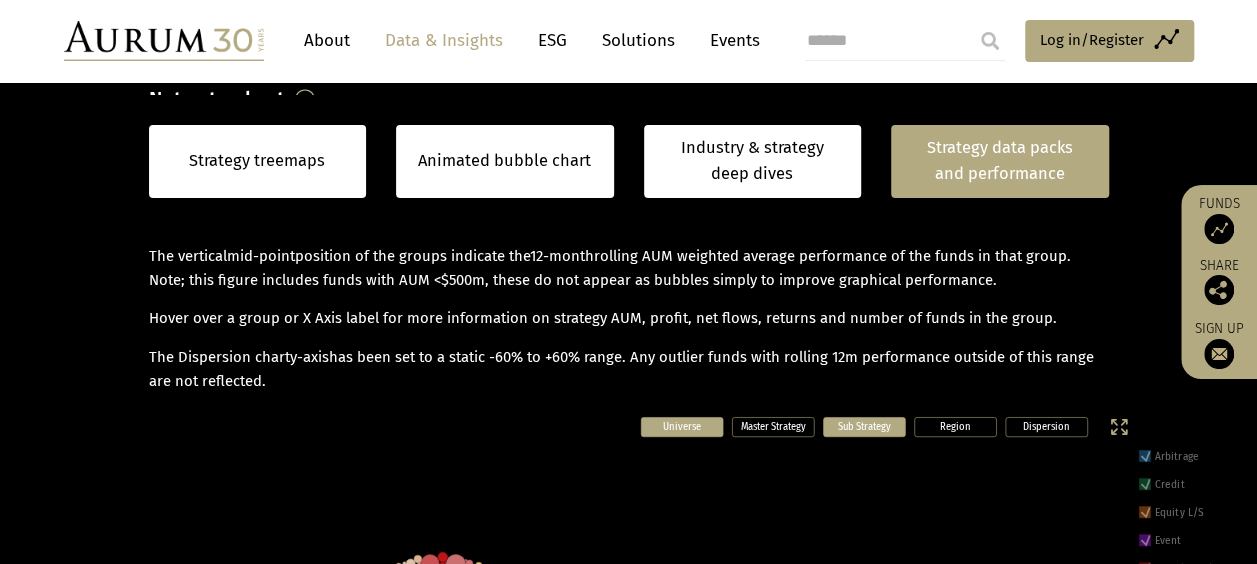 click on "Sub Strategy" 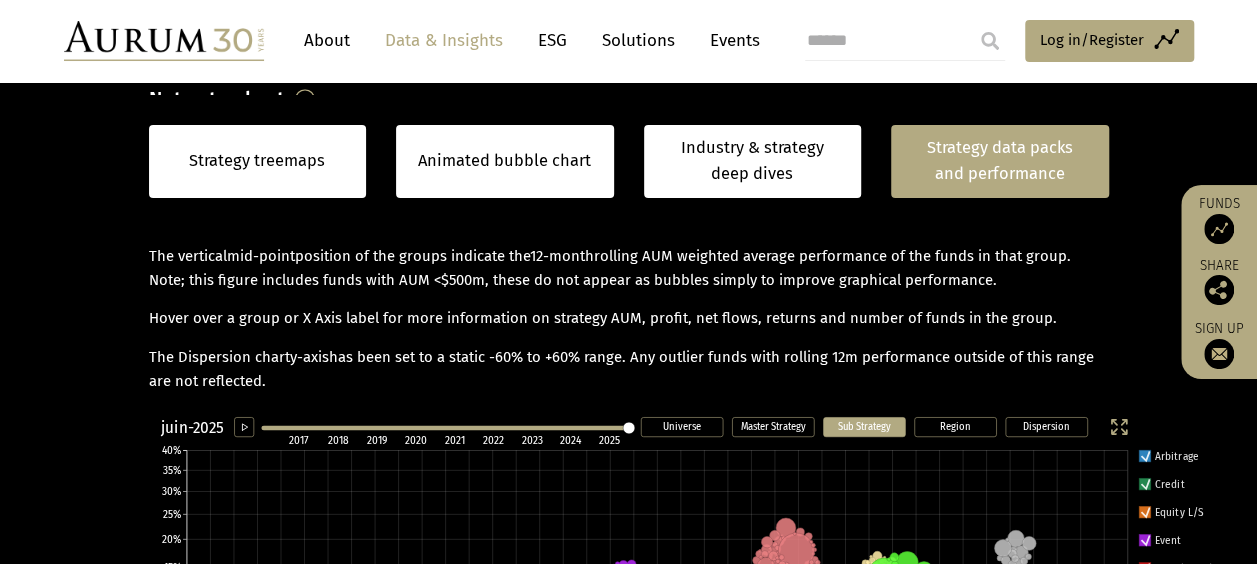 scroll, scrollTop: 870, scrollLeft: 0, axis: vertical 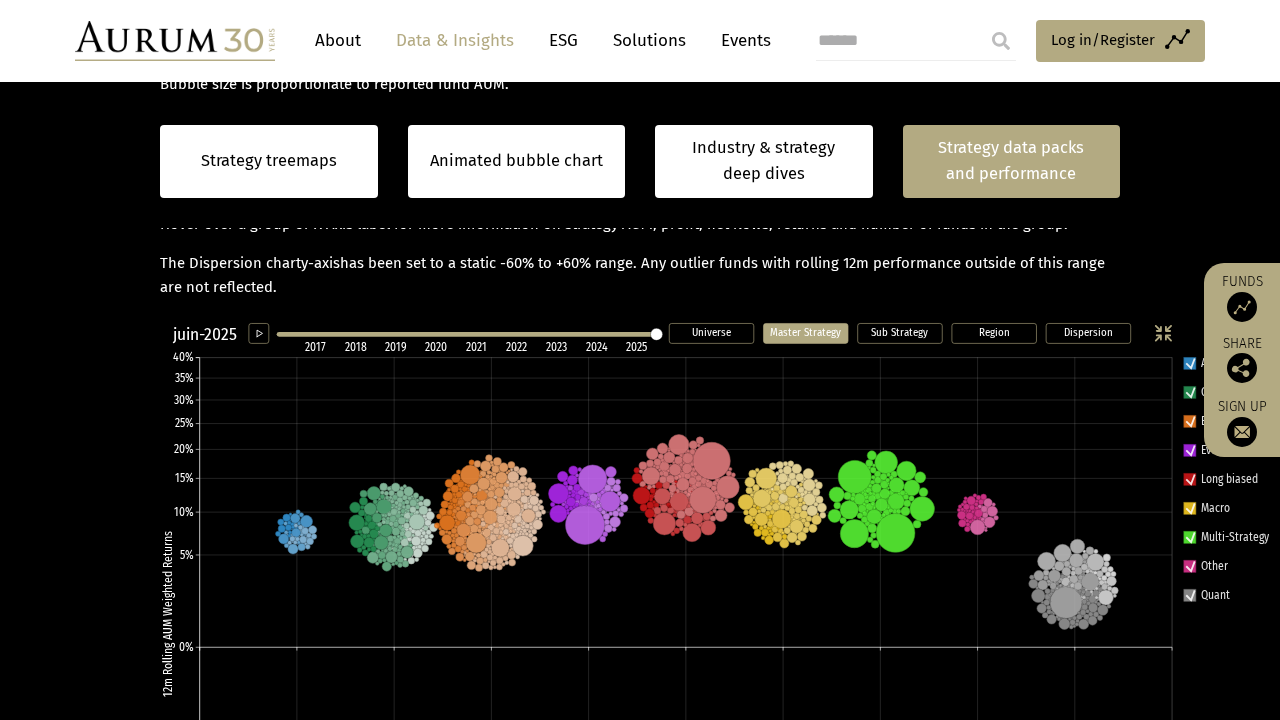 click at bounding box center [625, 655] 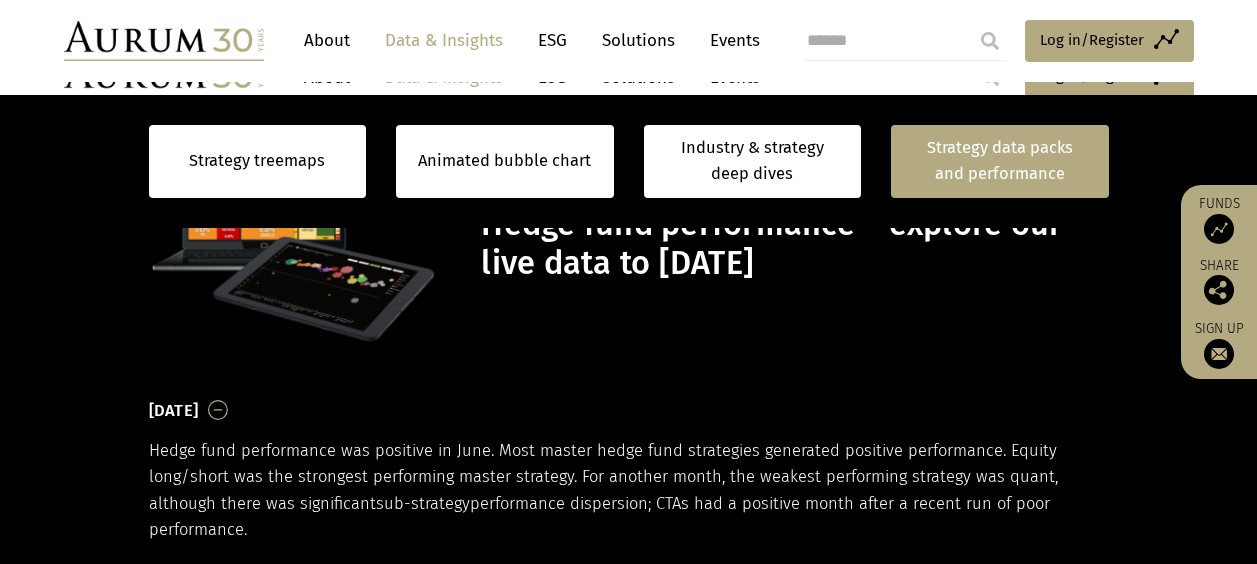 scroll, scrollTop: 677, scrollLeft: 0, axis: vertical 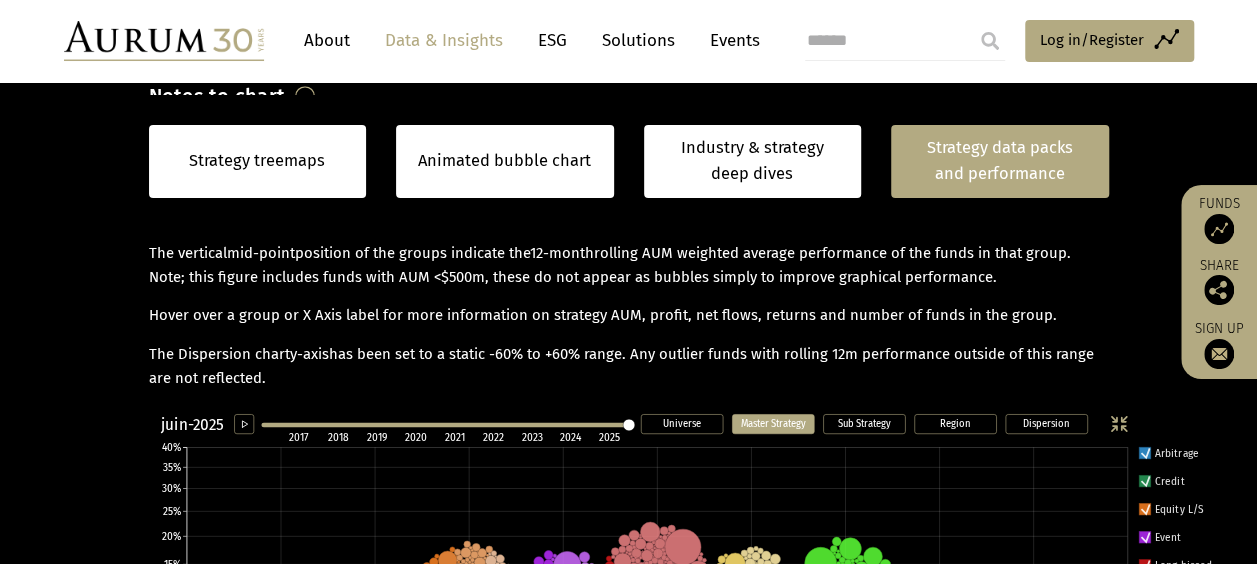 click on "The vertical  mid-point  position of the groups indicate the  12-month  rolling AUM weighted average performance of the funds in that group. Note; this figure includes funds with AUM <$500m, these do not appear as bubbles simply to improve graphical performance." at bounding box center [629, 266] 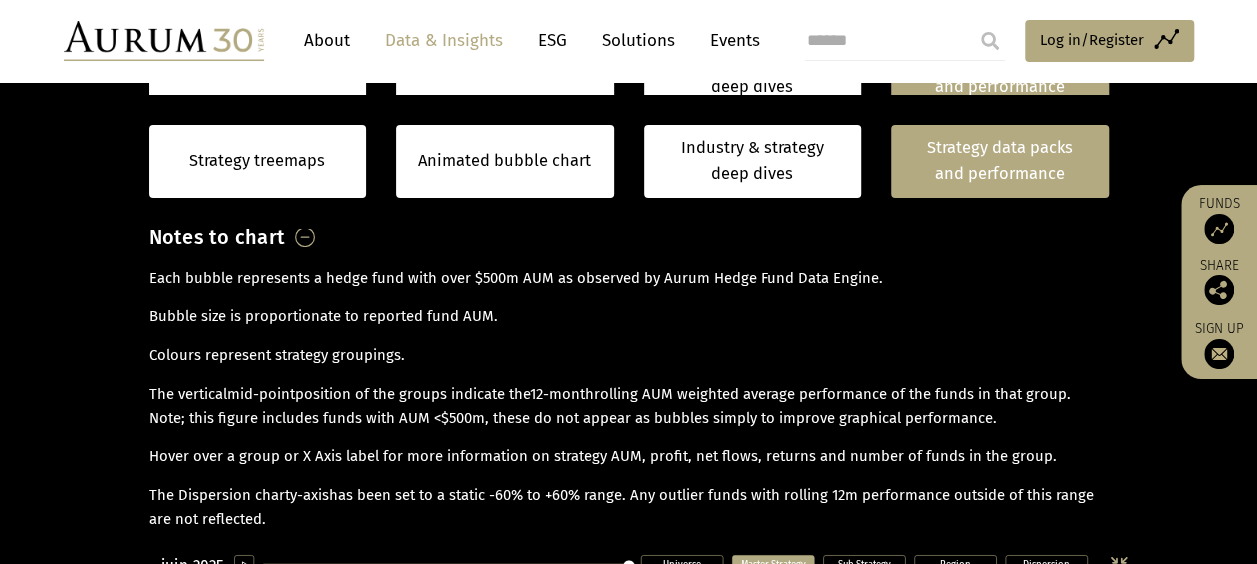 scroll, scrollTop: 540, scrollLeft: 0, axis: vertical 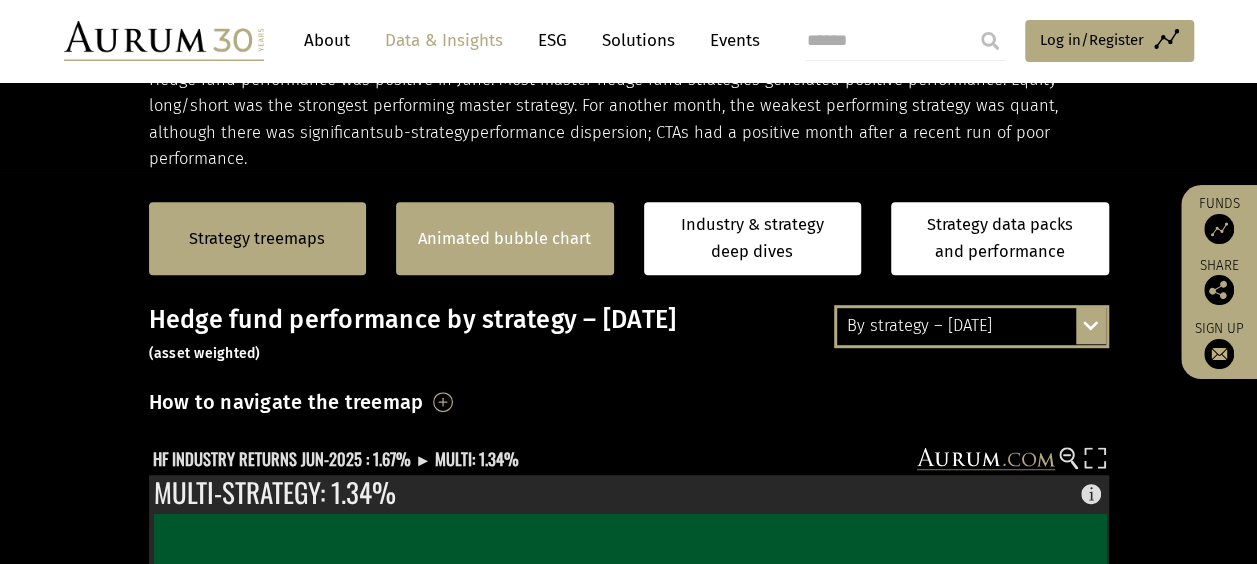 click on "Animated bubble chart" at bounding box center (504, 239) 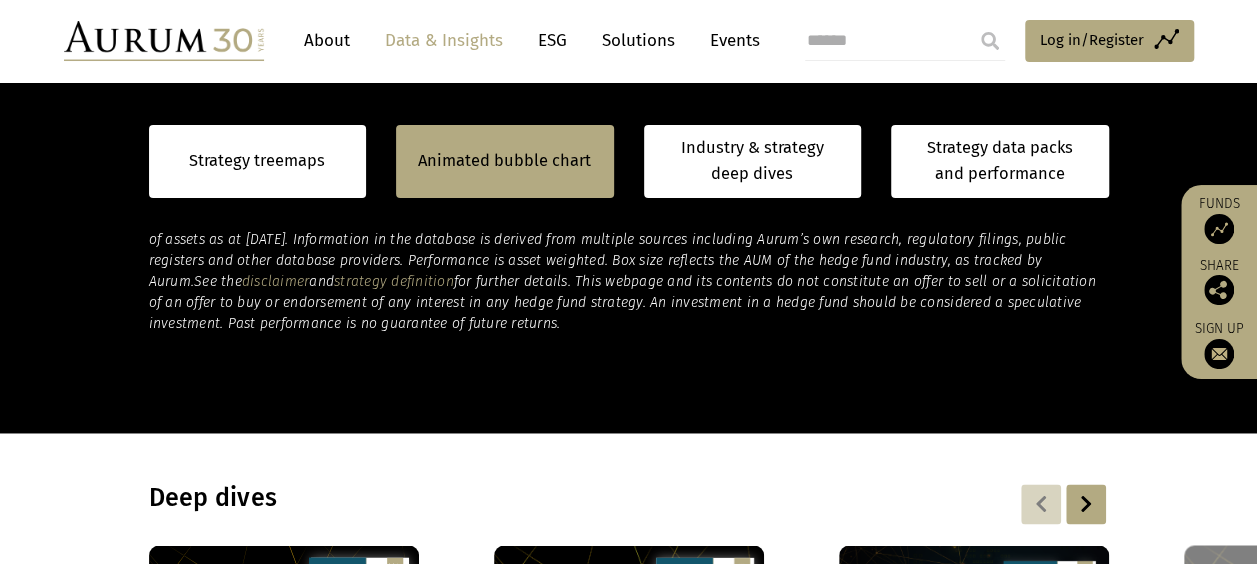 scroll, scrollTop: 1363, scrollLeft: 0, axis: vertical 